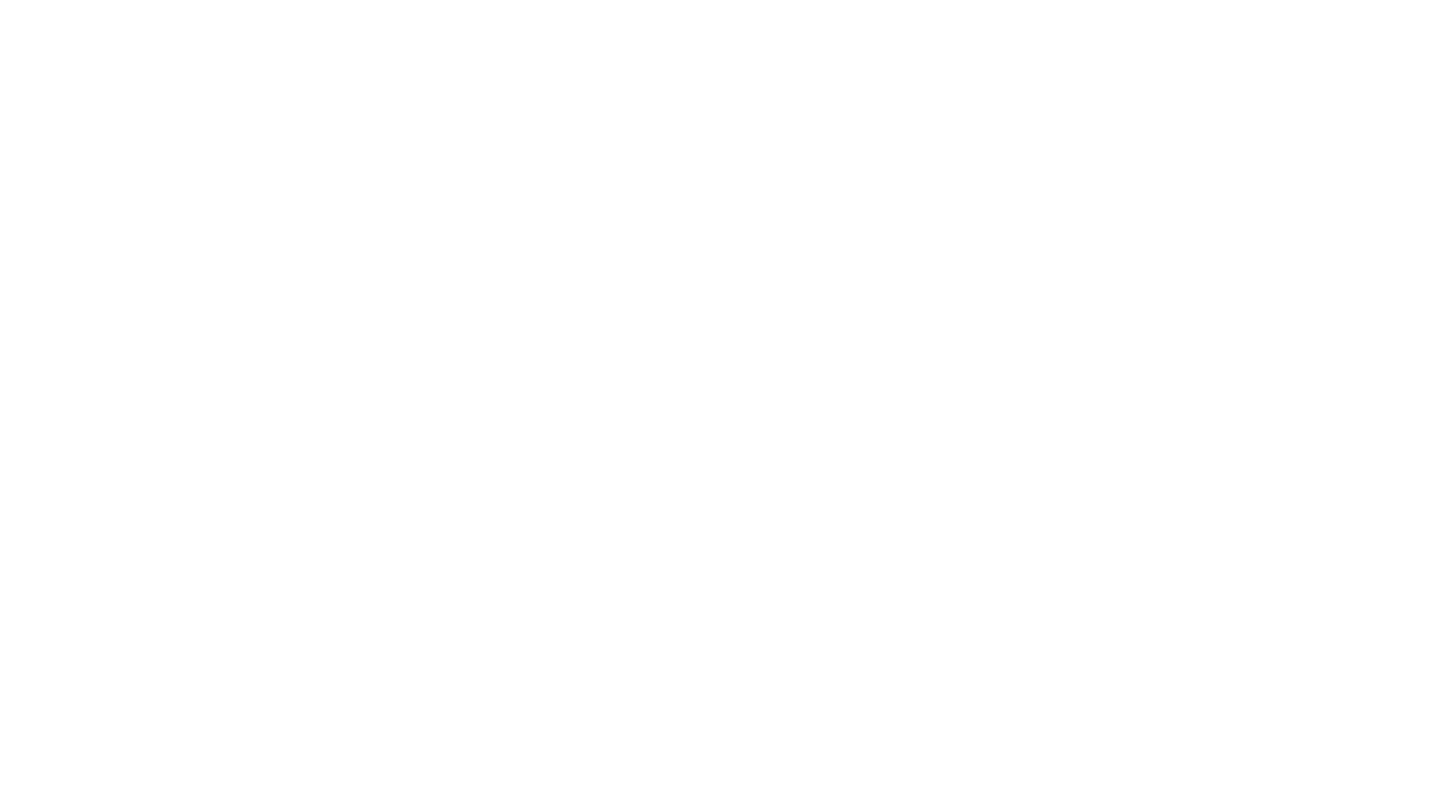 scroll, scrollTop: 0, scrollLeft: 0, axis: both 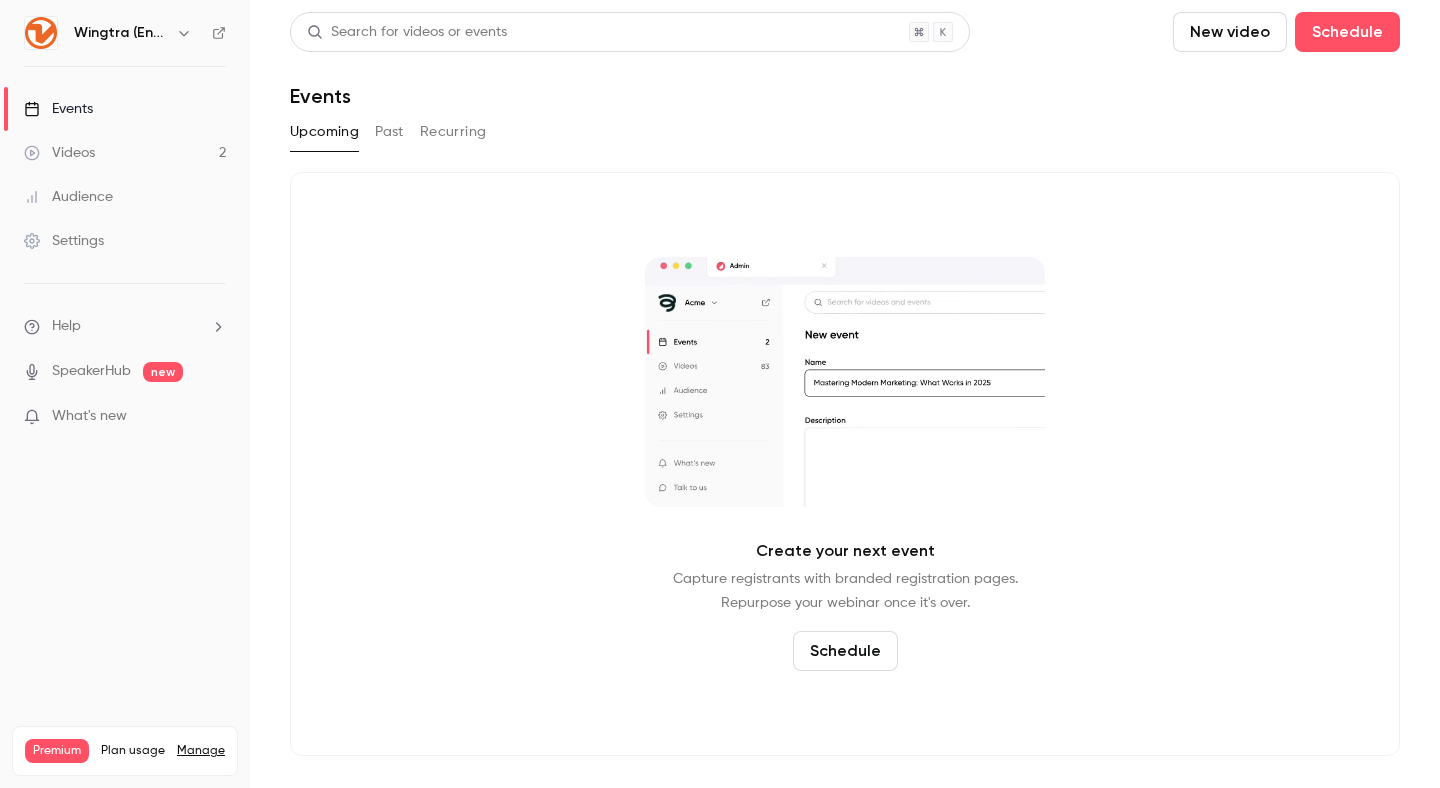 click on "Videos 2" at bounding box center (125, 153) 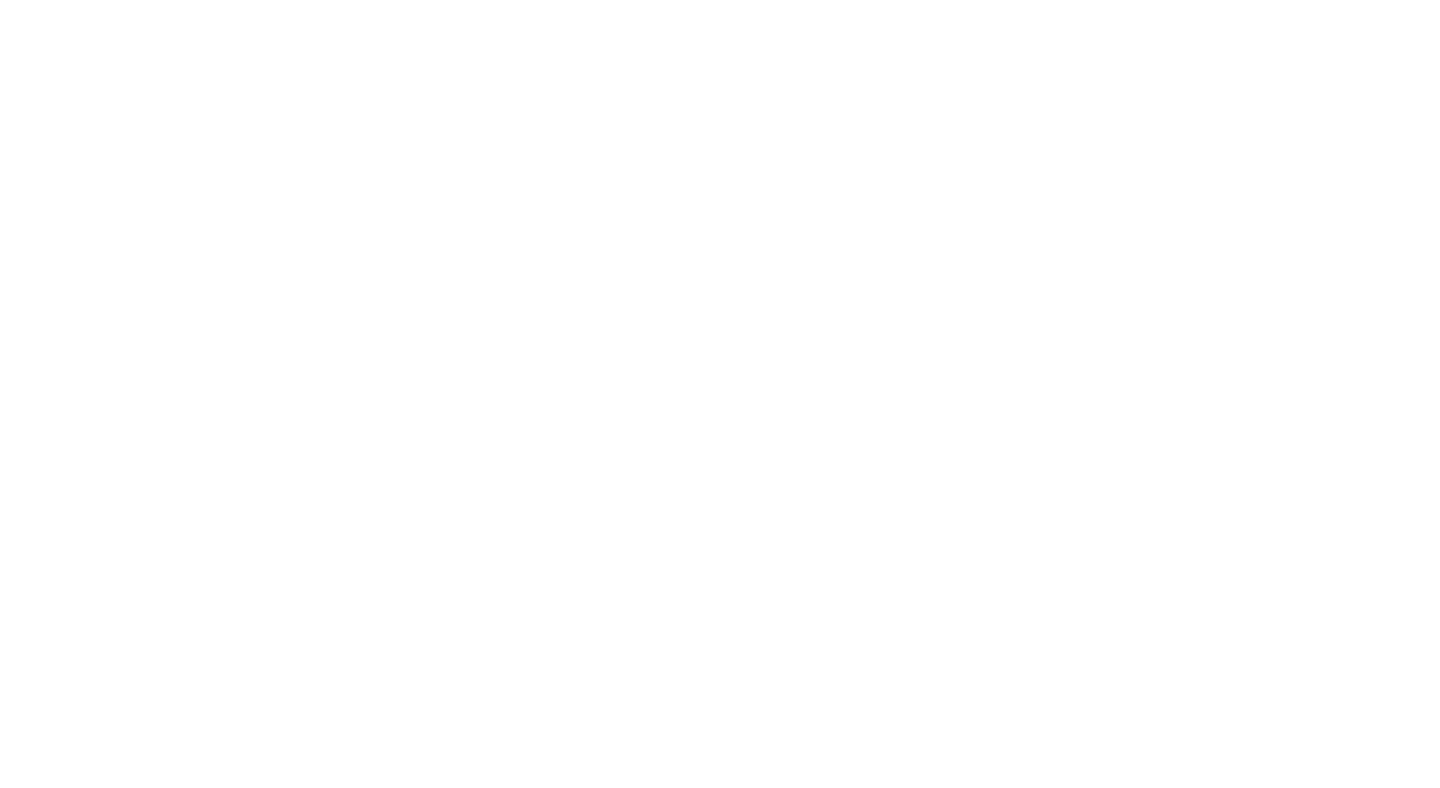 scroll, scrollTop: 0, scrollLeft: 0, axis: both 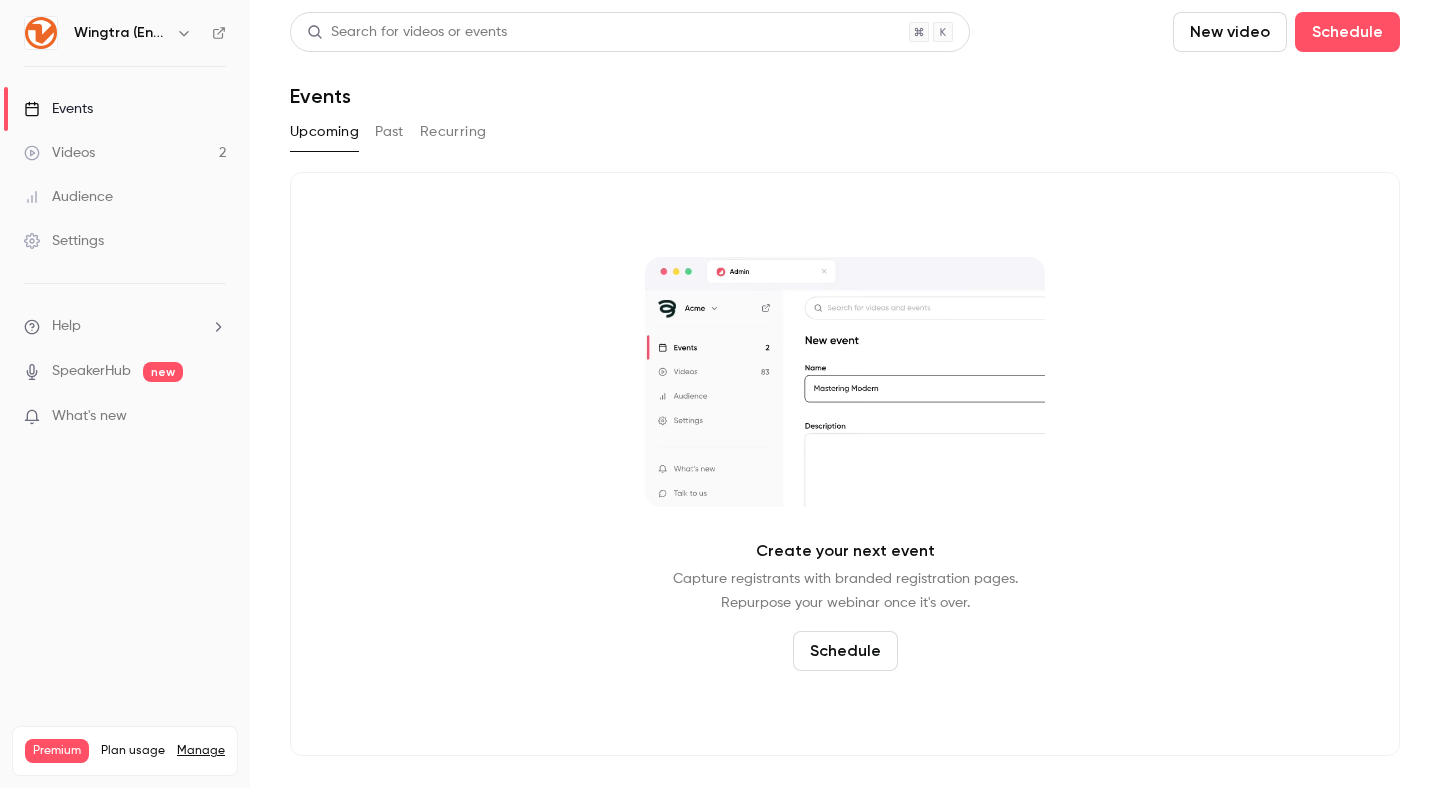 click on "Videos 2" at bounding box center [125, 153] 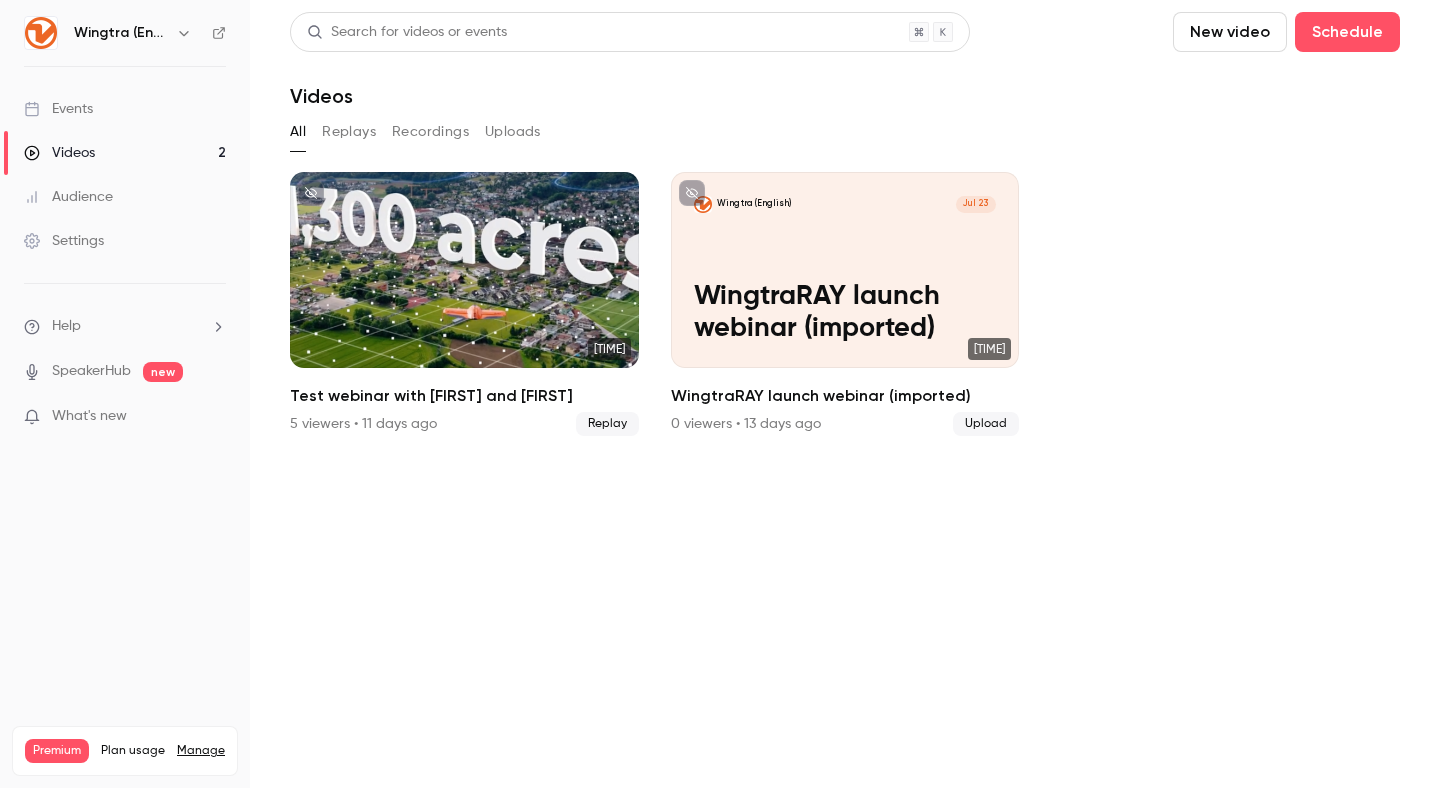 click on "Events" at bounding box center [125, 109] 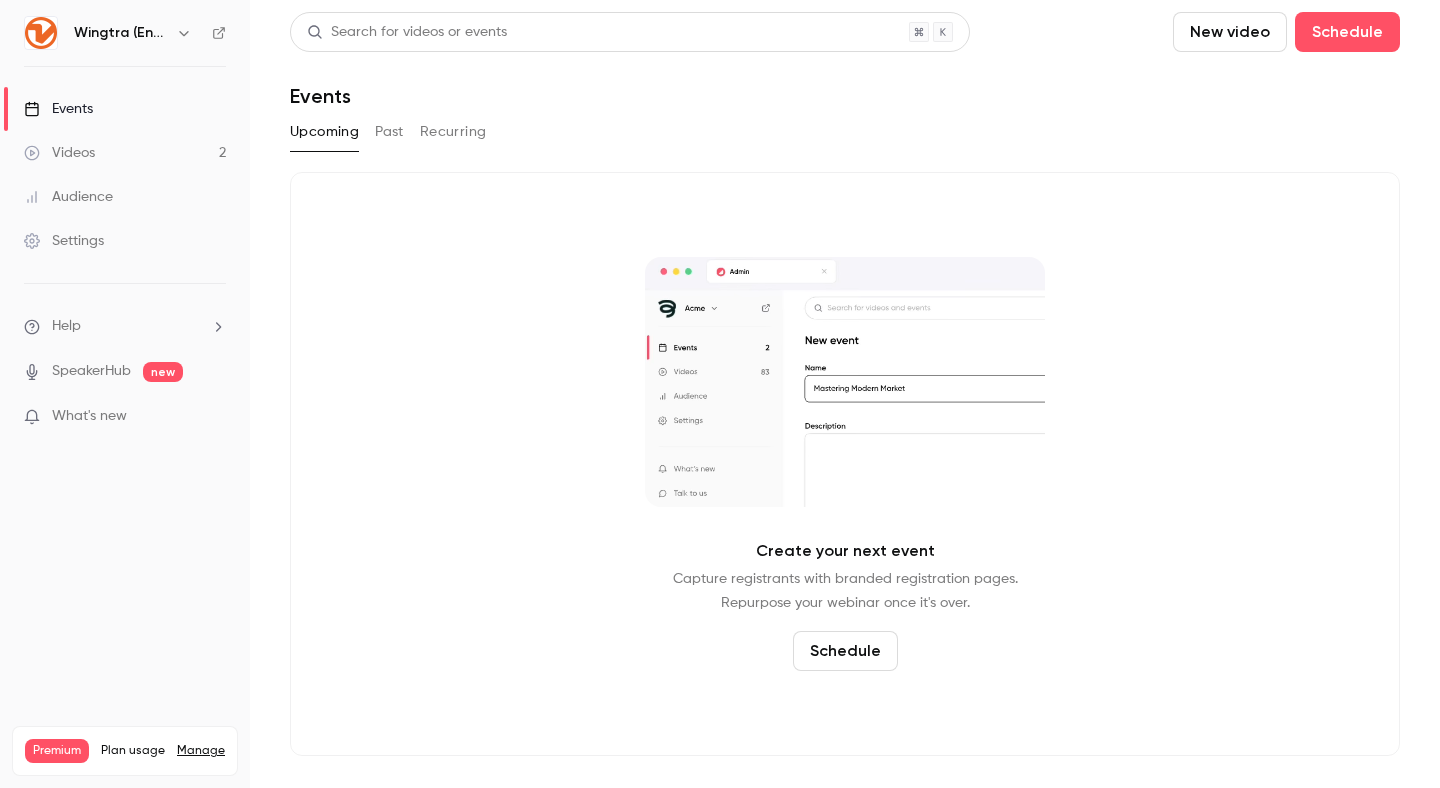 click 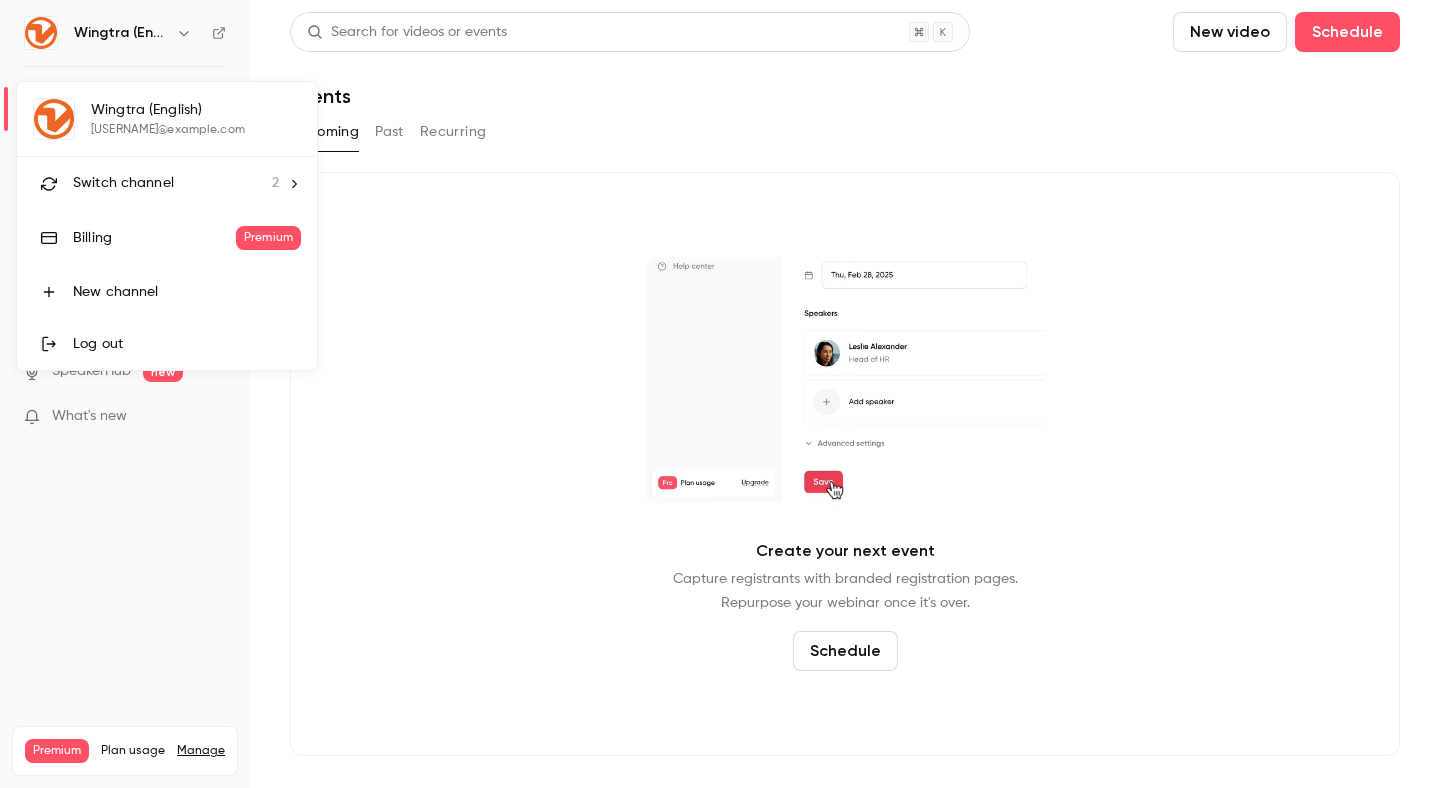 click on "Switch channel 2" at bounding box center [176, 183] 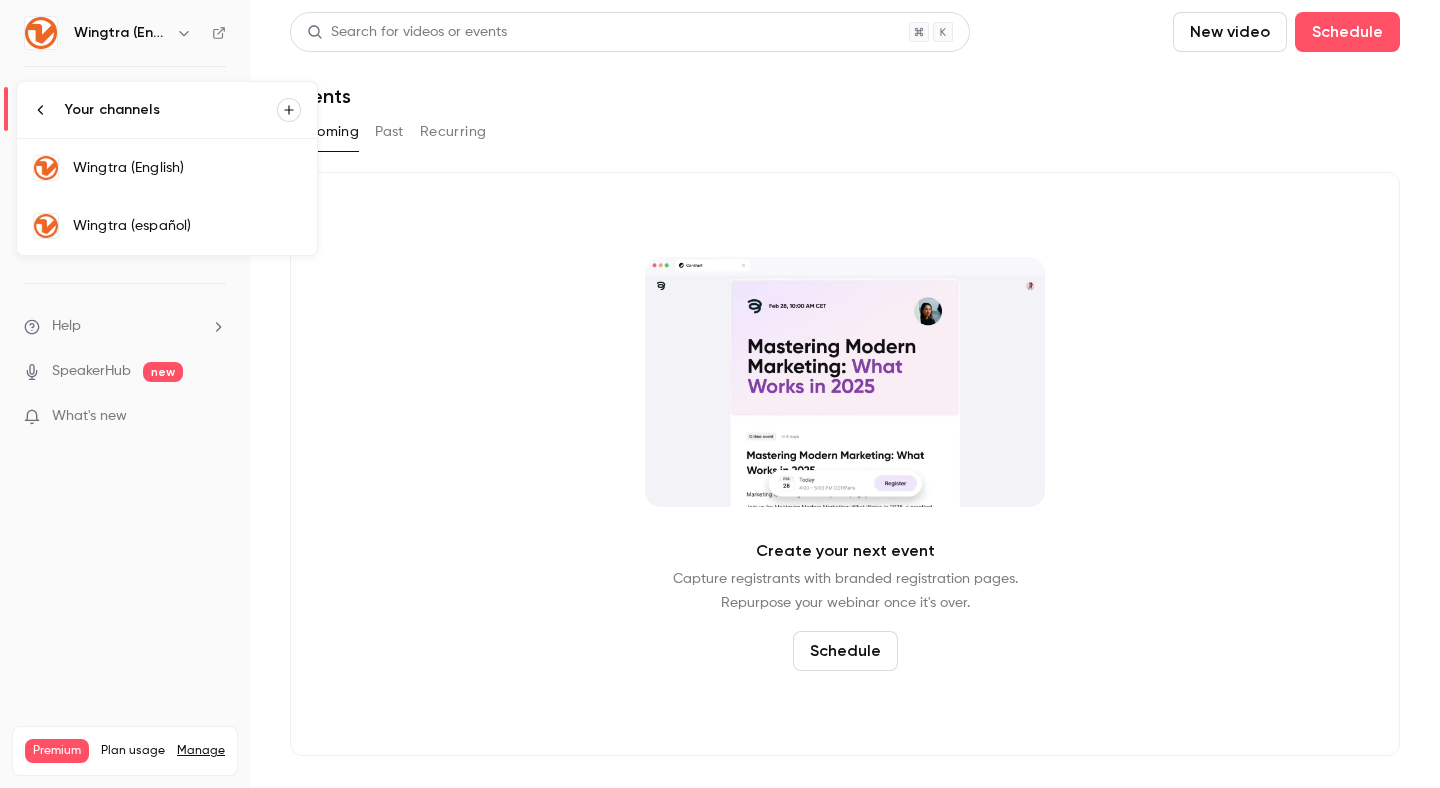 click on "Wingtra (español)" at bounding box center [187, 226] 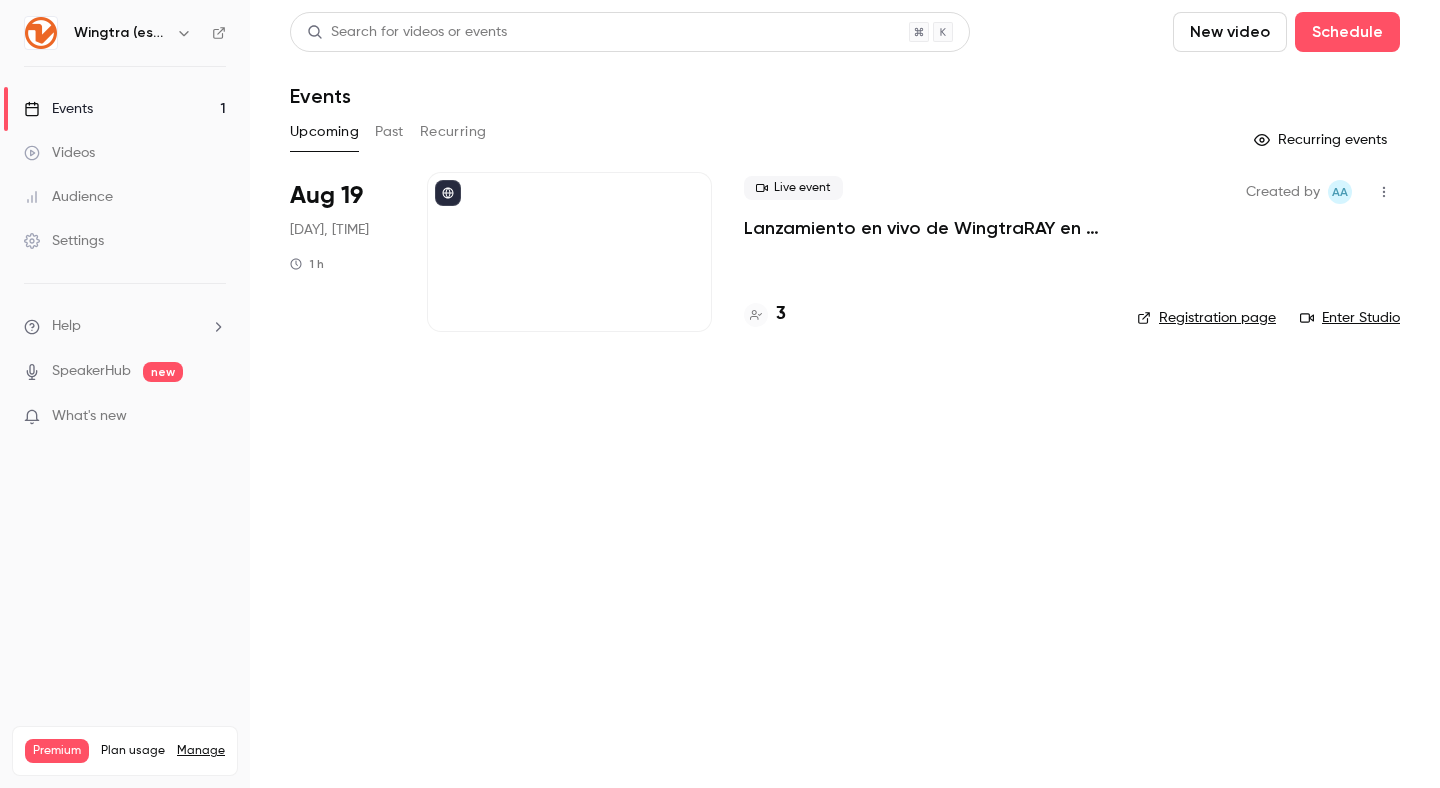 type 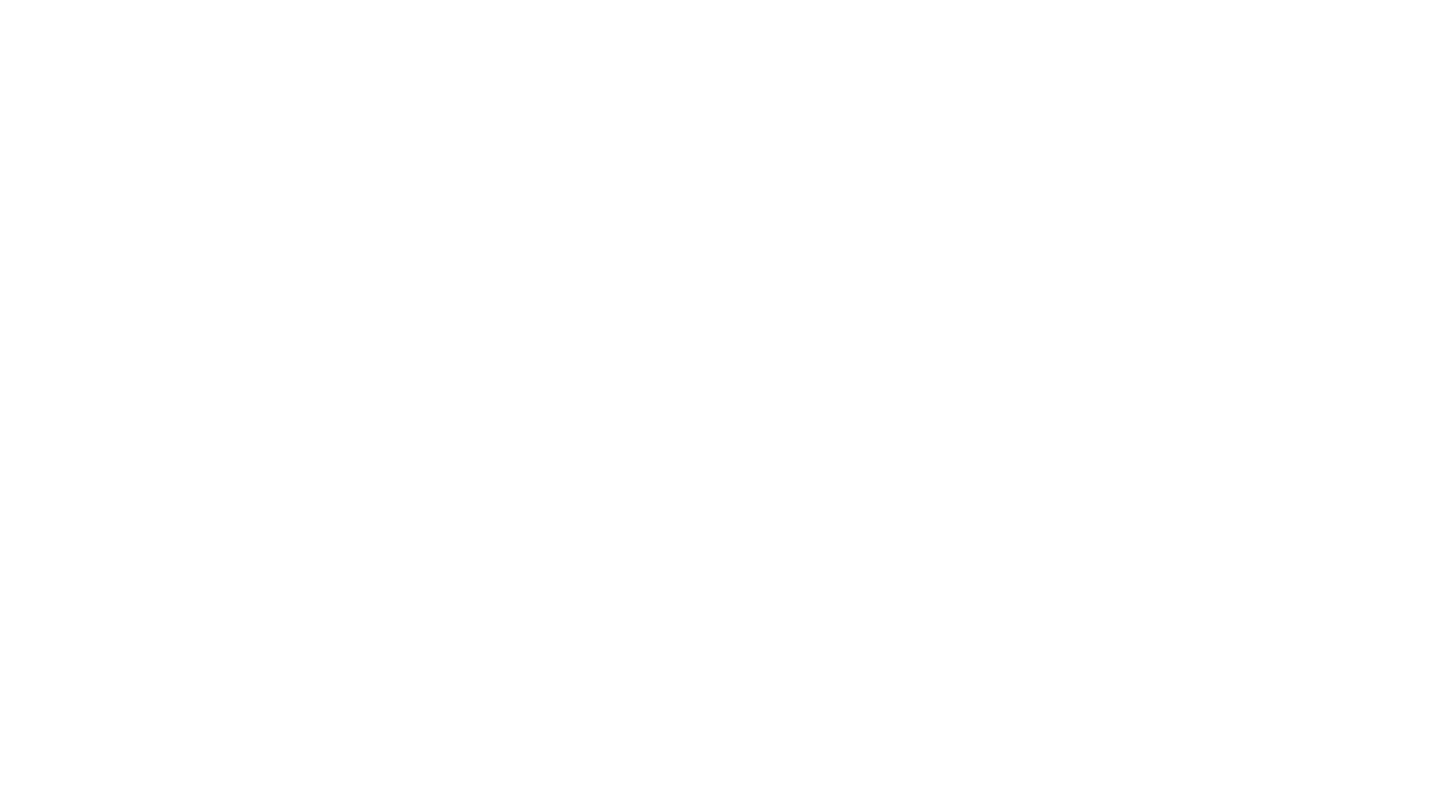 scroll, scrollTop: 0, scrollLeft: 0, axis: both 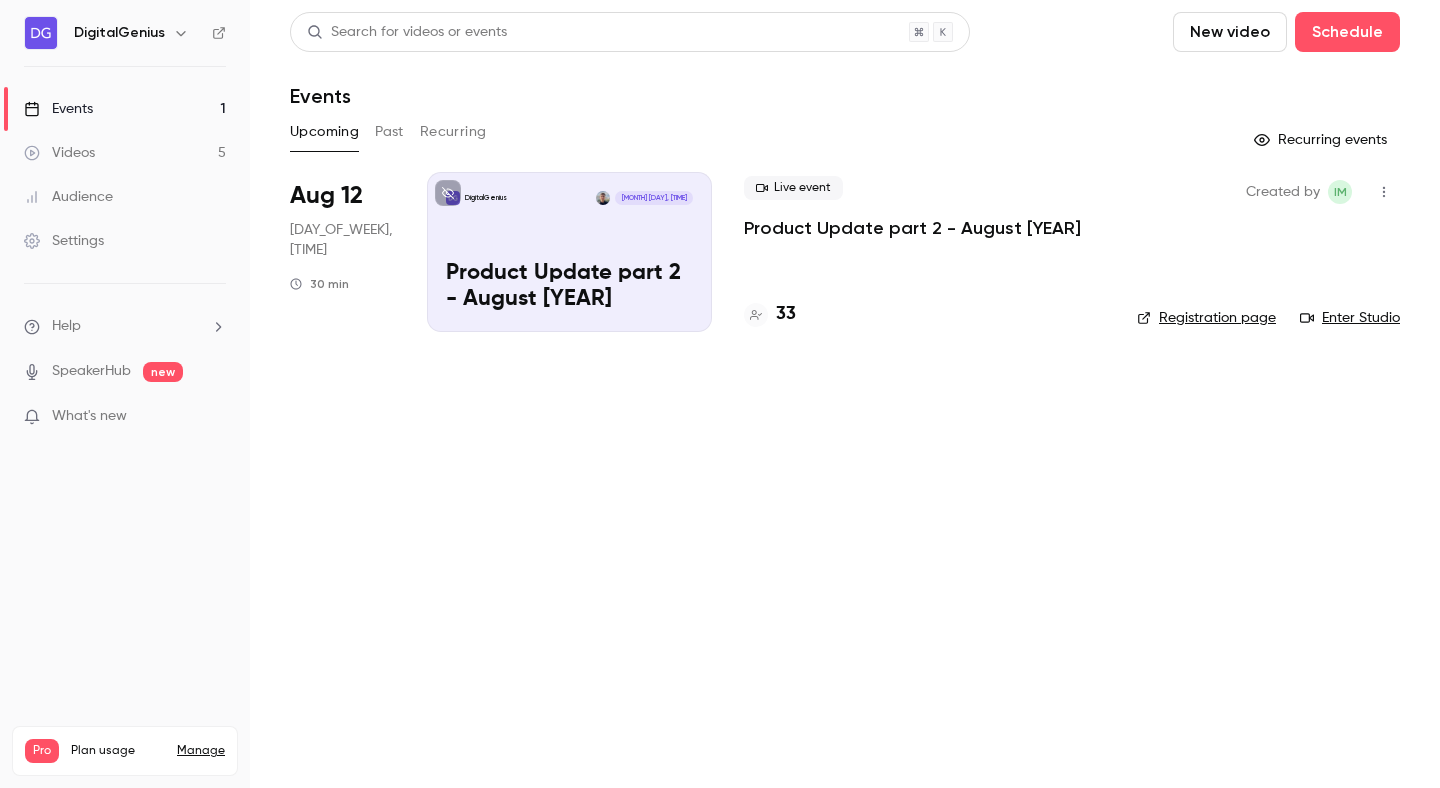 click on "Product Update part 2 - August [YEAR]" at bounding box center (912, 228) 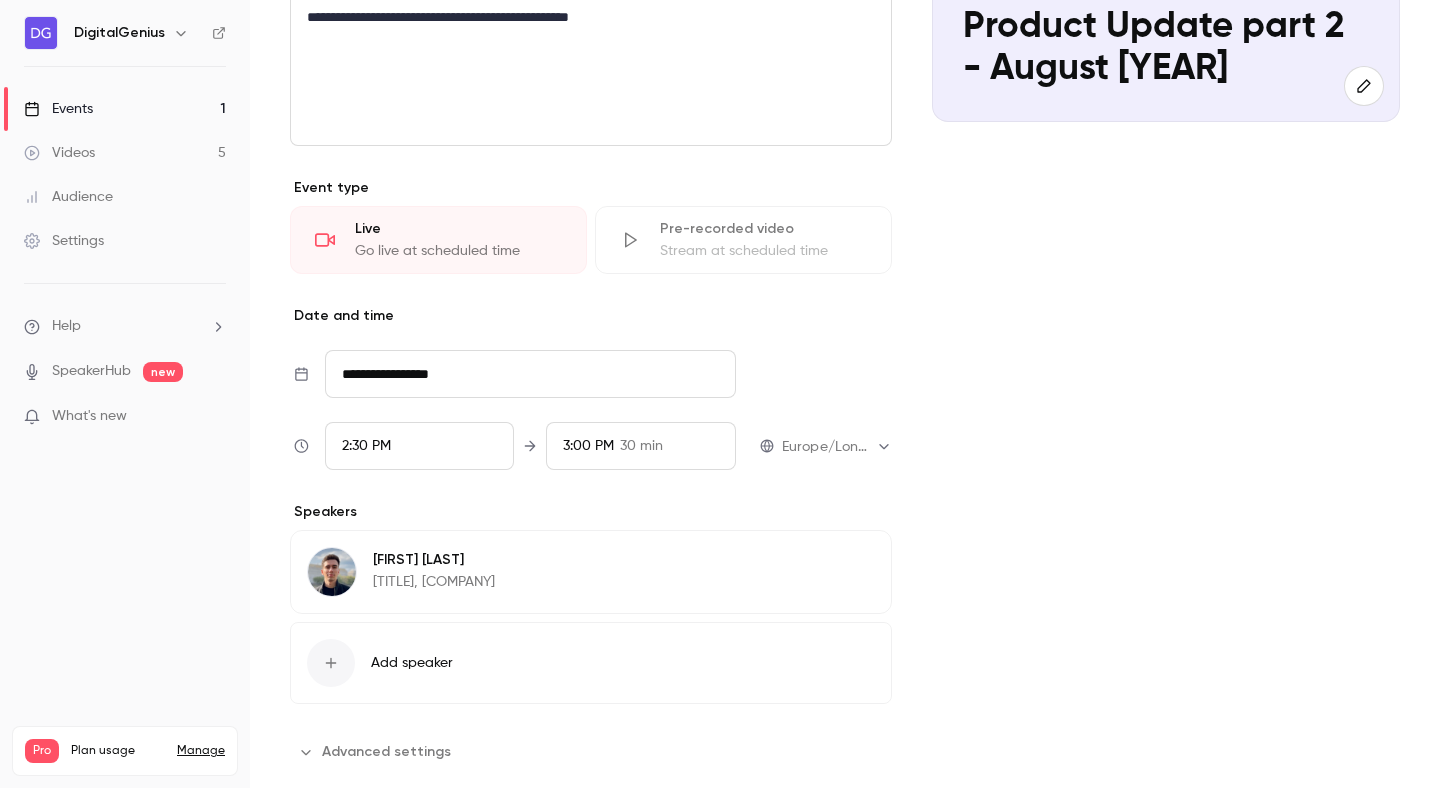 scroll, scrollTop: 419, scrollLeft: 0, axis: vertical 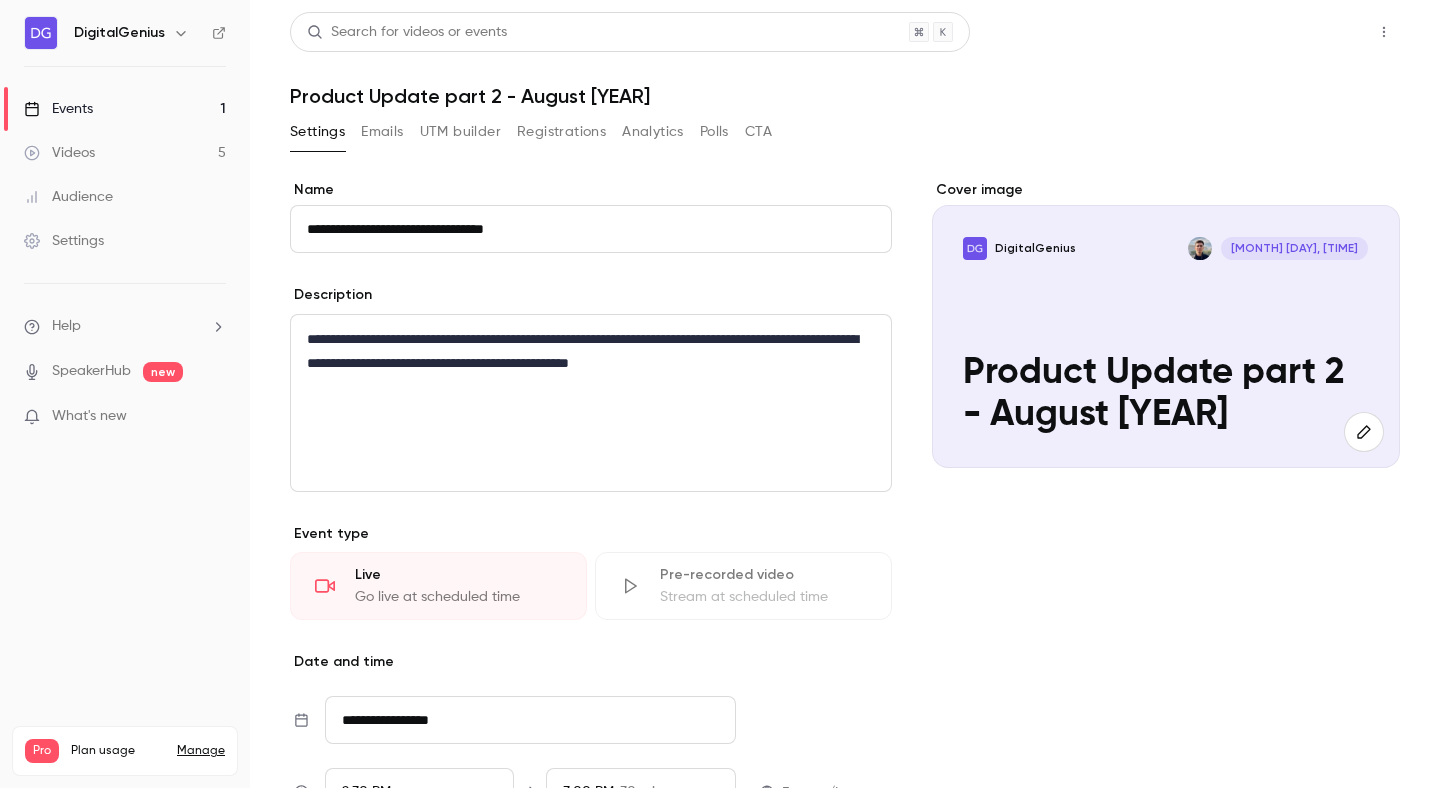click on "Share" at bounding box center (1312, 32) 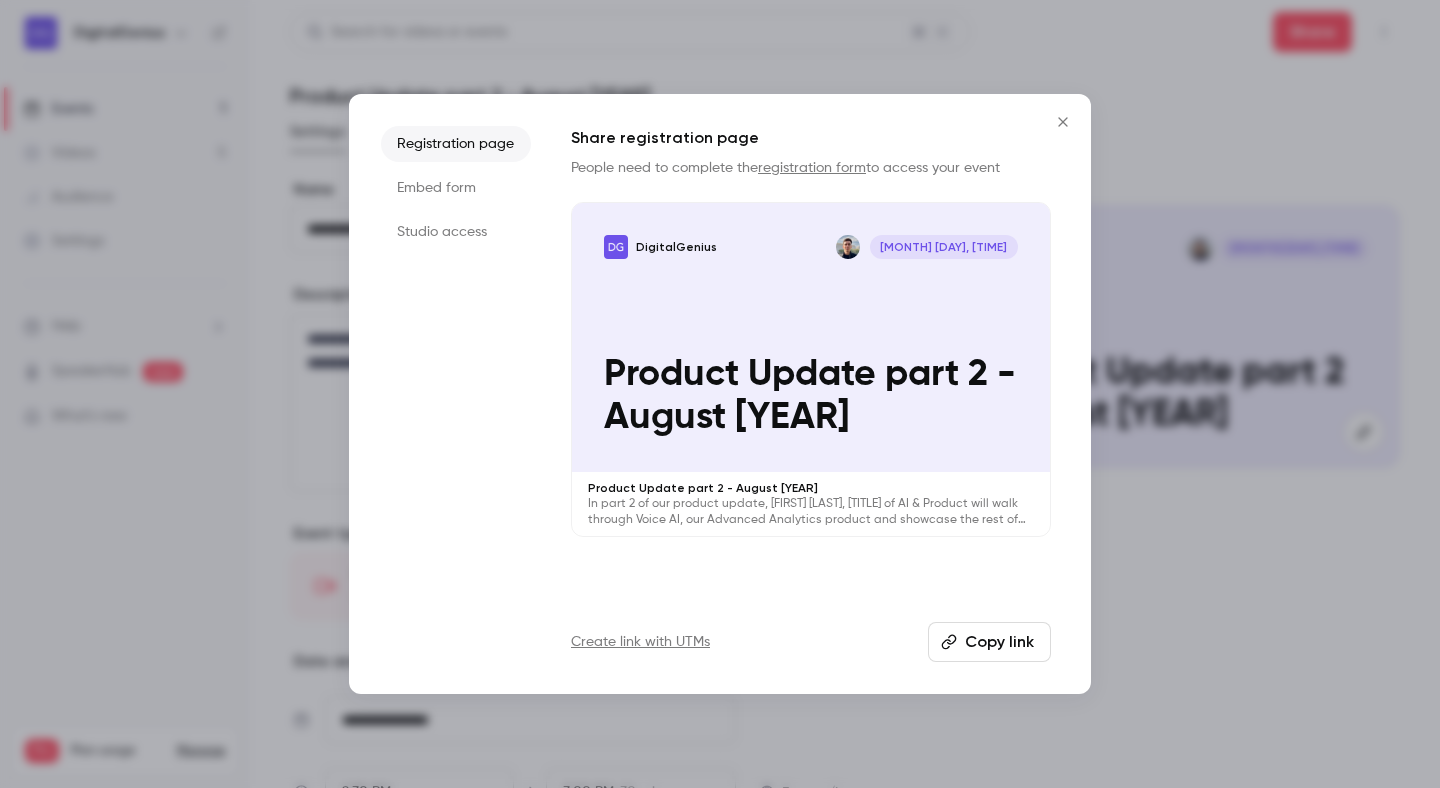 click on "[COMPANY] [MONTH] [DAY], [TIME] Product Update part 2 - August [YEAR]" at bounding box center (811, 337) 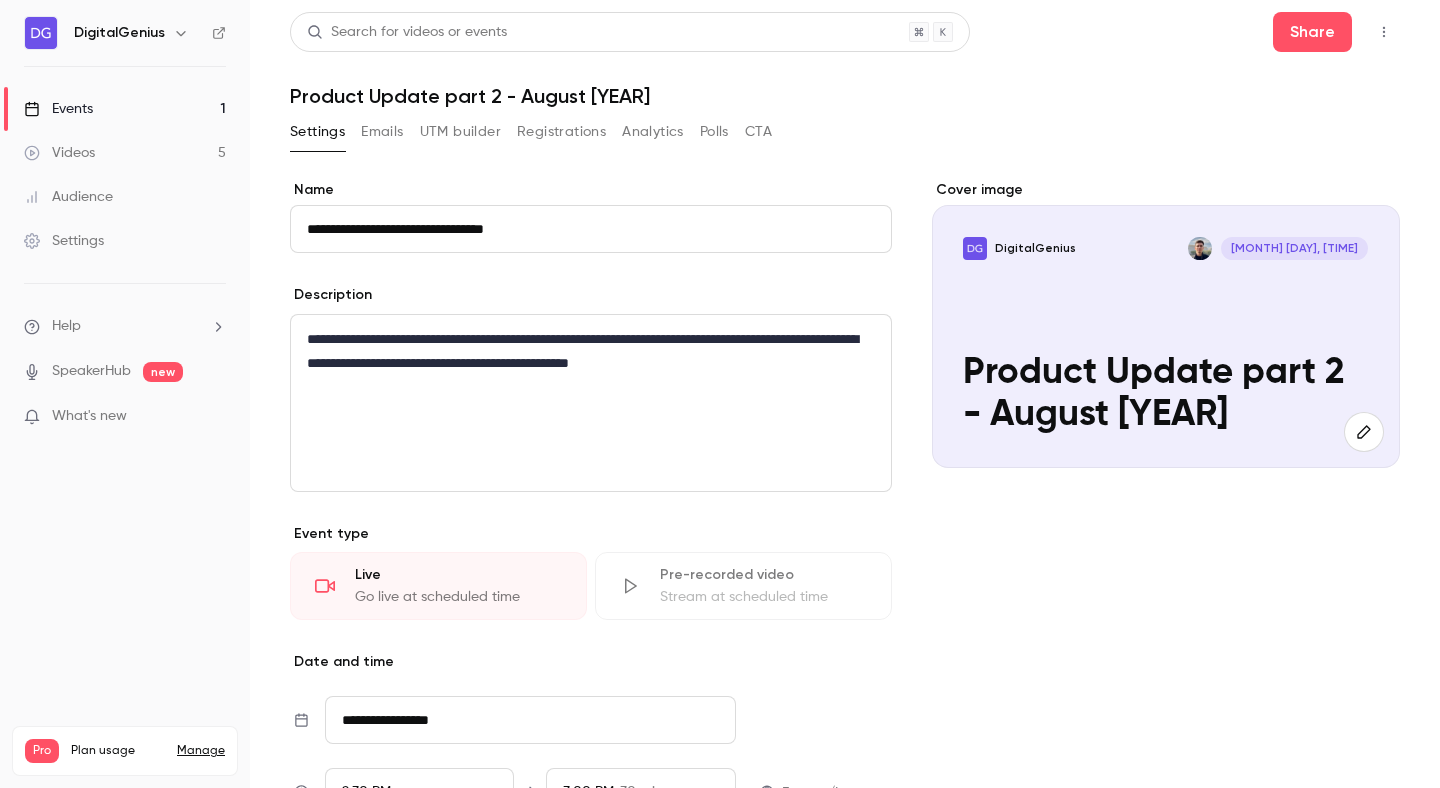 click on "Registrations" at bounding box center (561, 132) 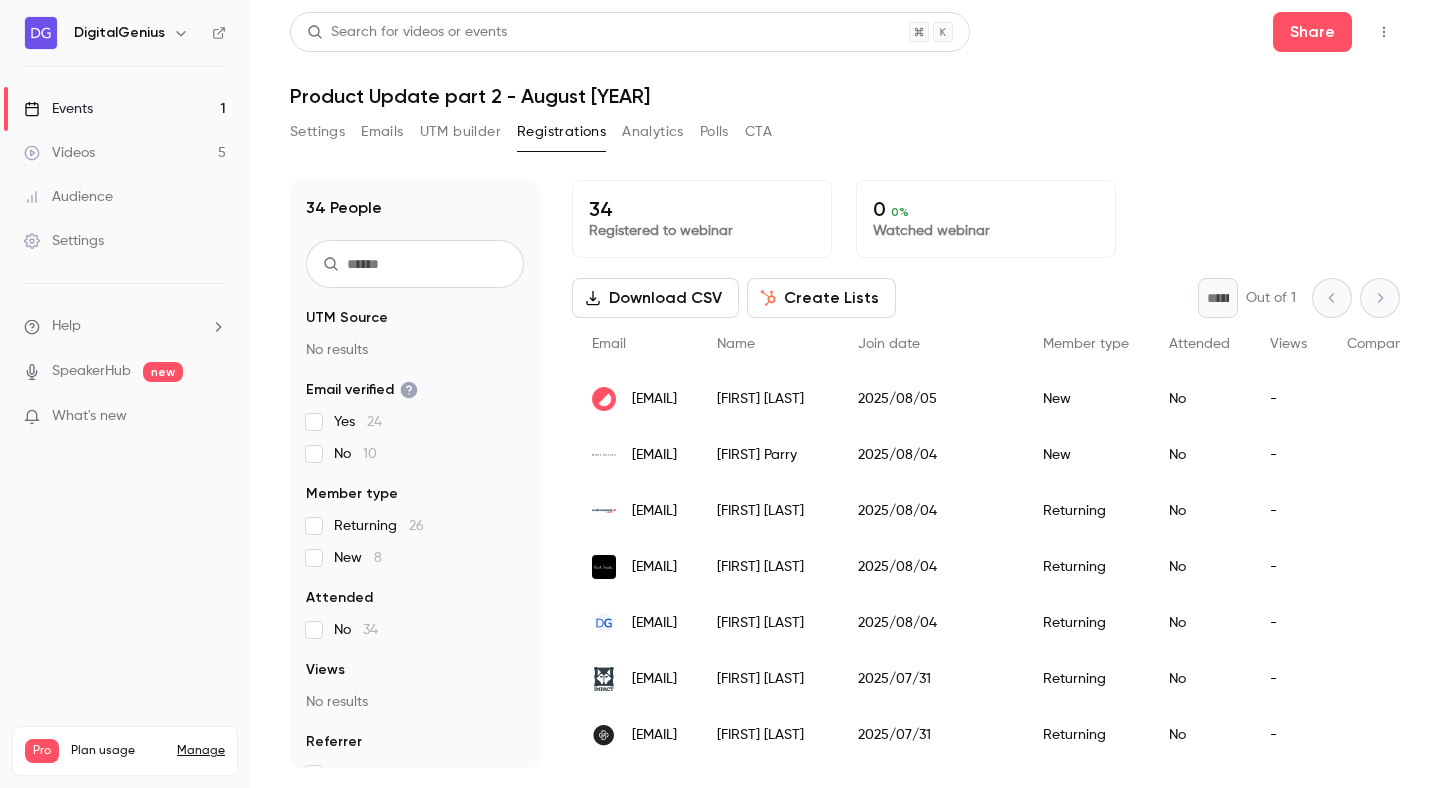 type 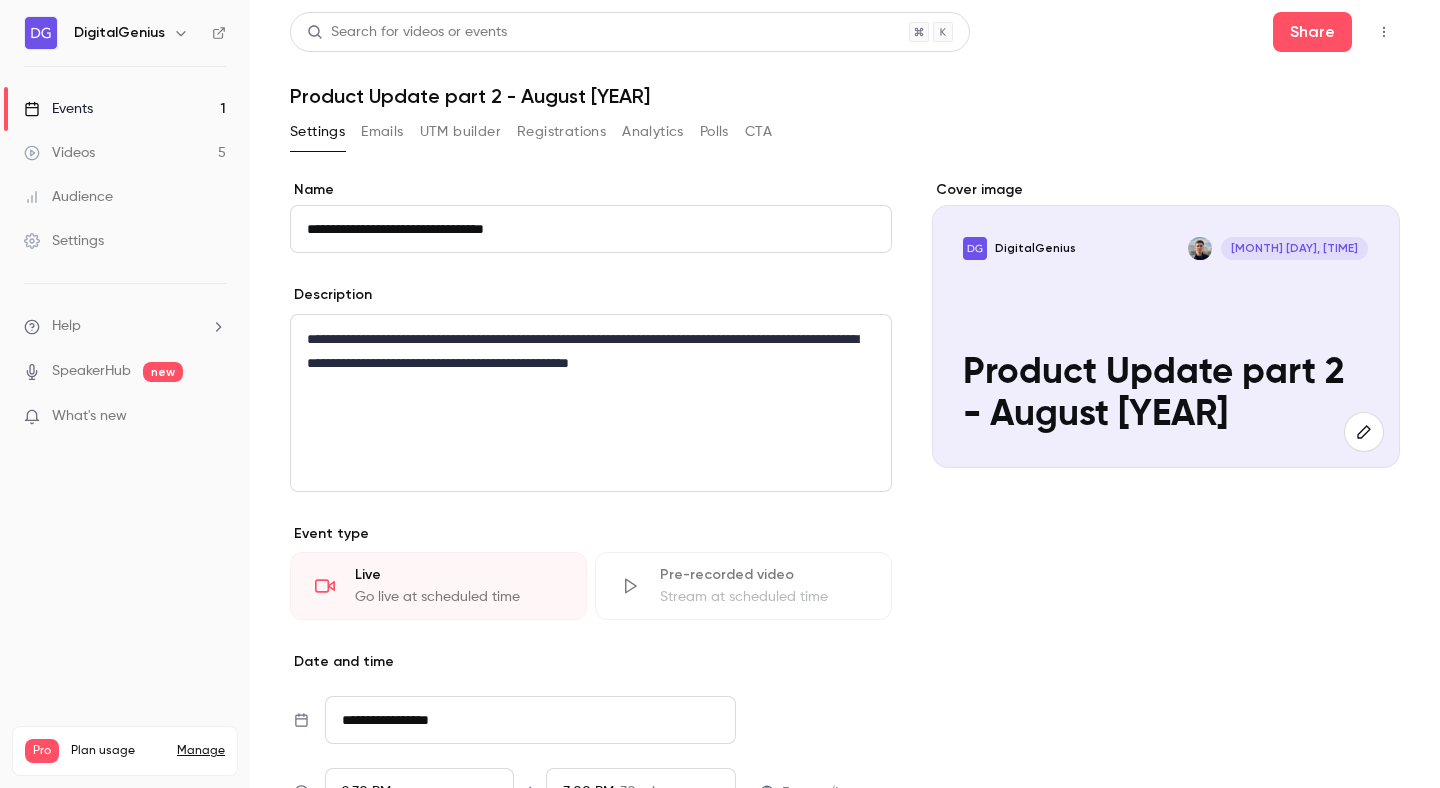 click on "Product Update part 2 - August [YEAR]" at bounding box center [845, 96] 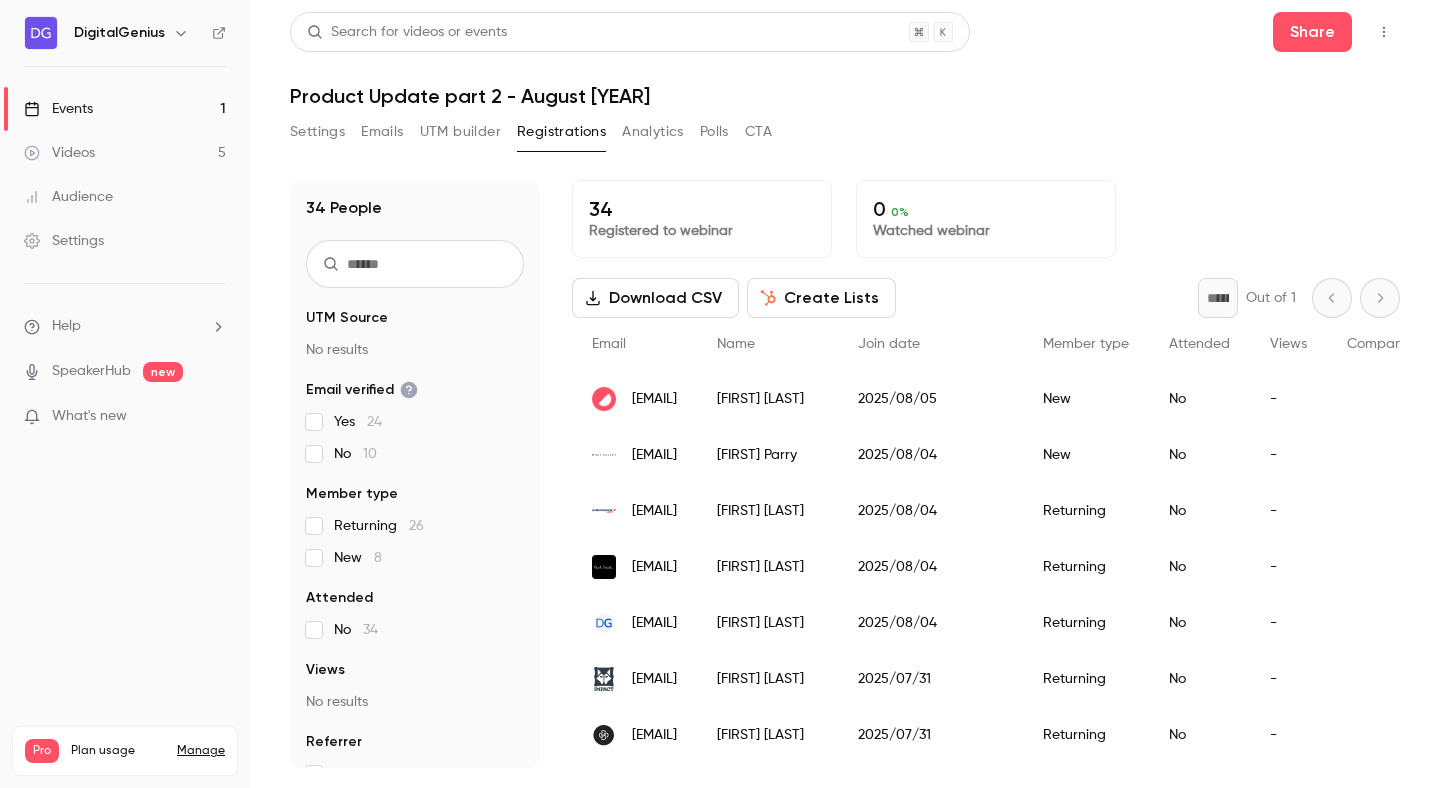 click on "New" at bounding box center (1086, 399) 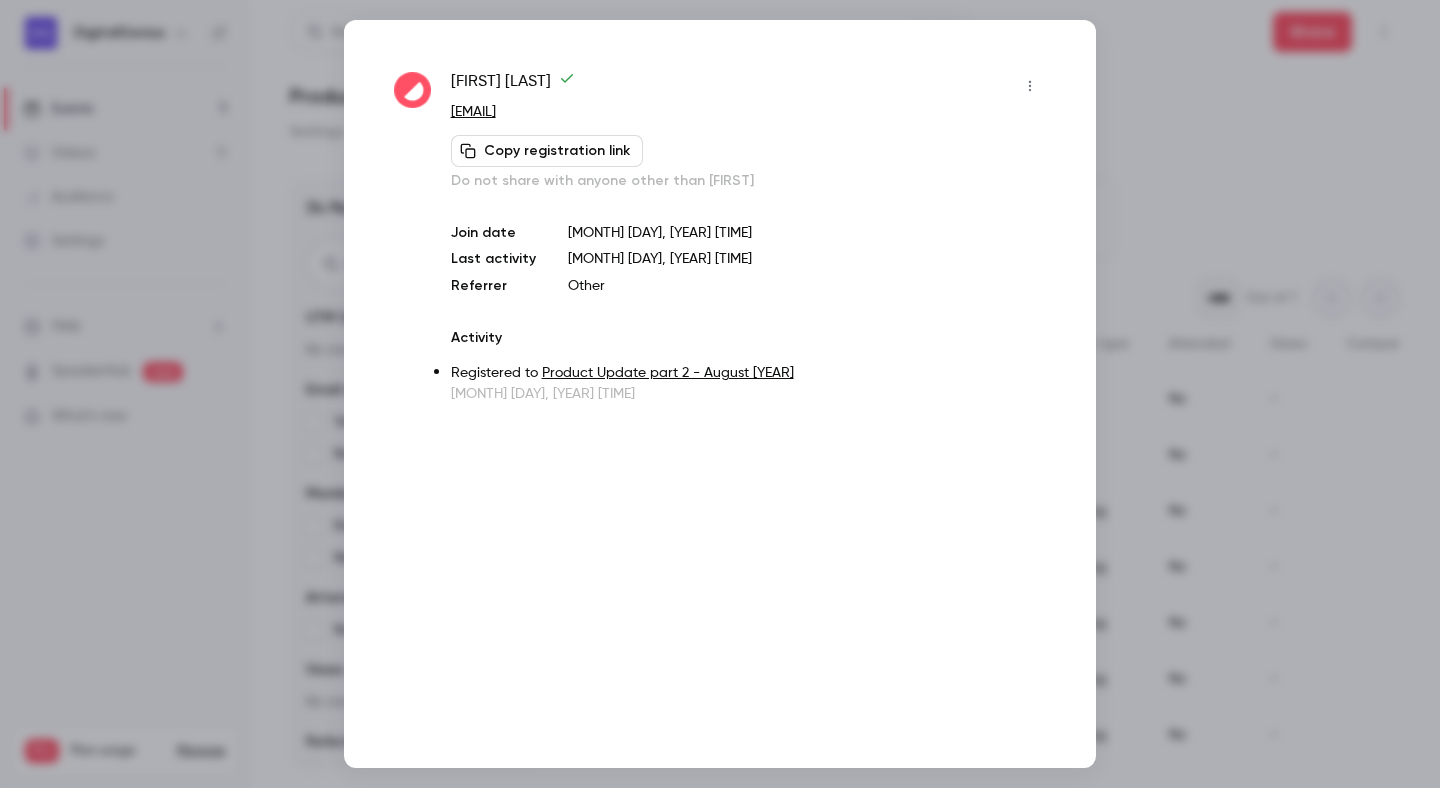click 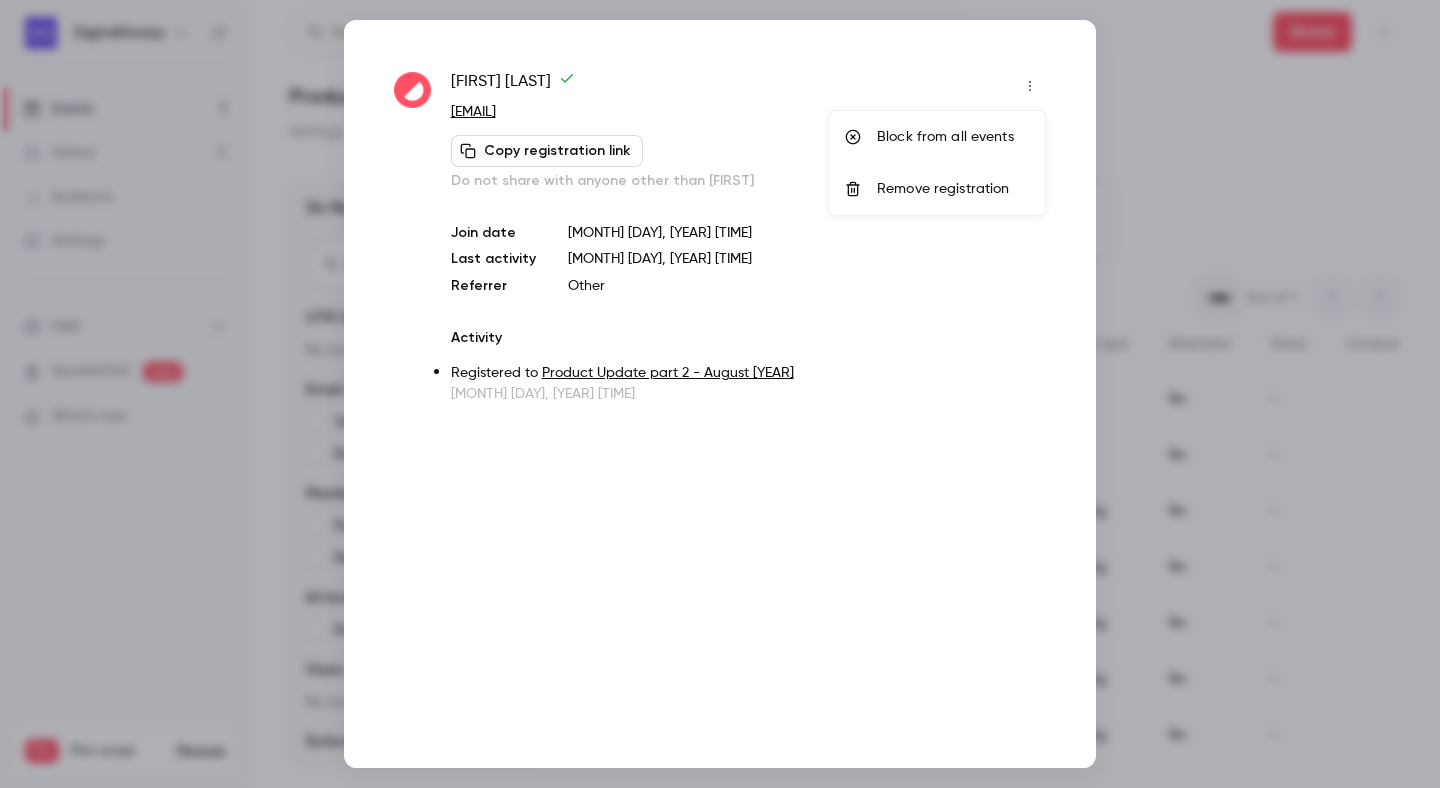 click on "Remove registration" at bounding box center (953, 189) 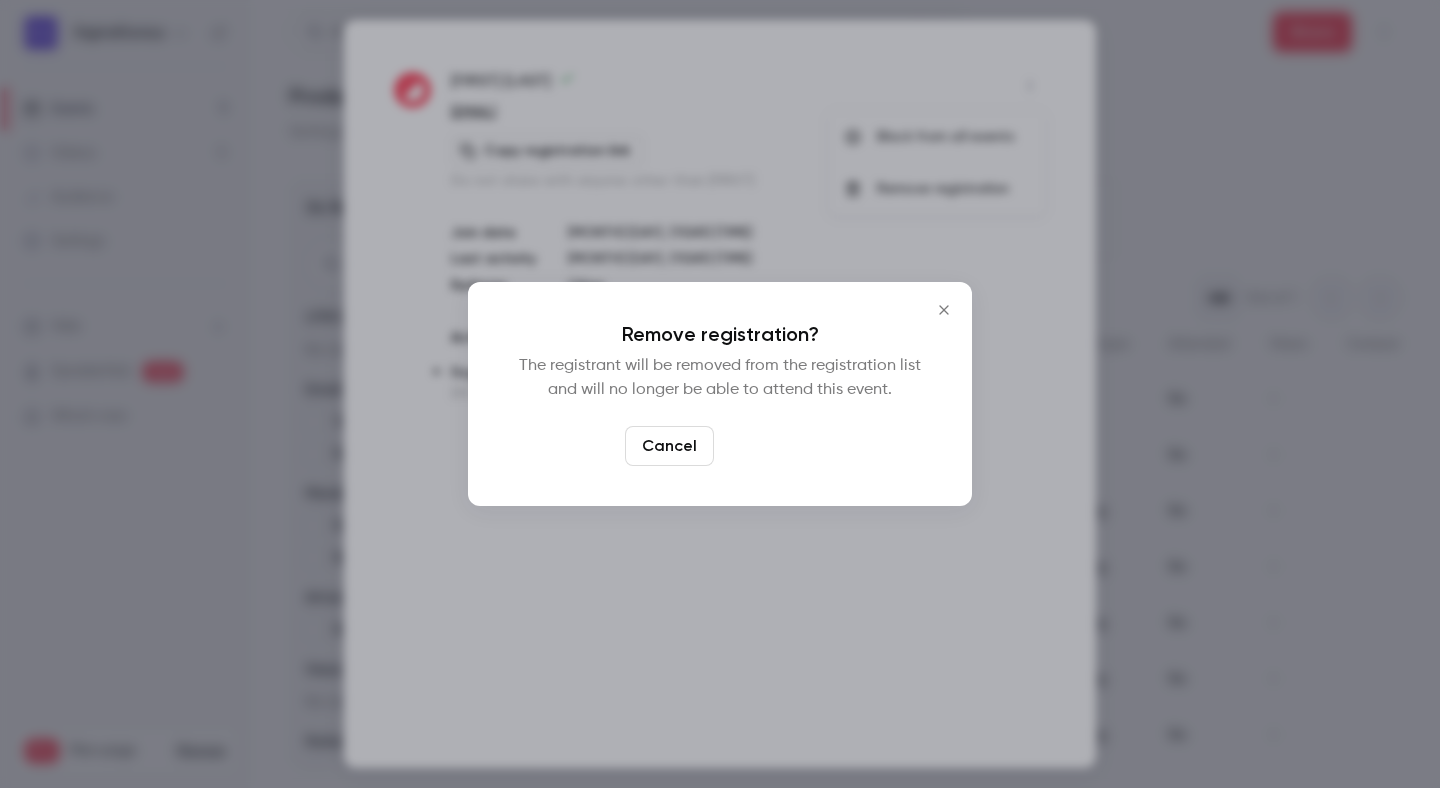 click on "Confirm" at bounding box center (769, 446) 